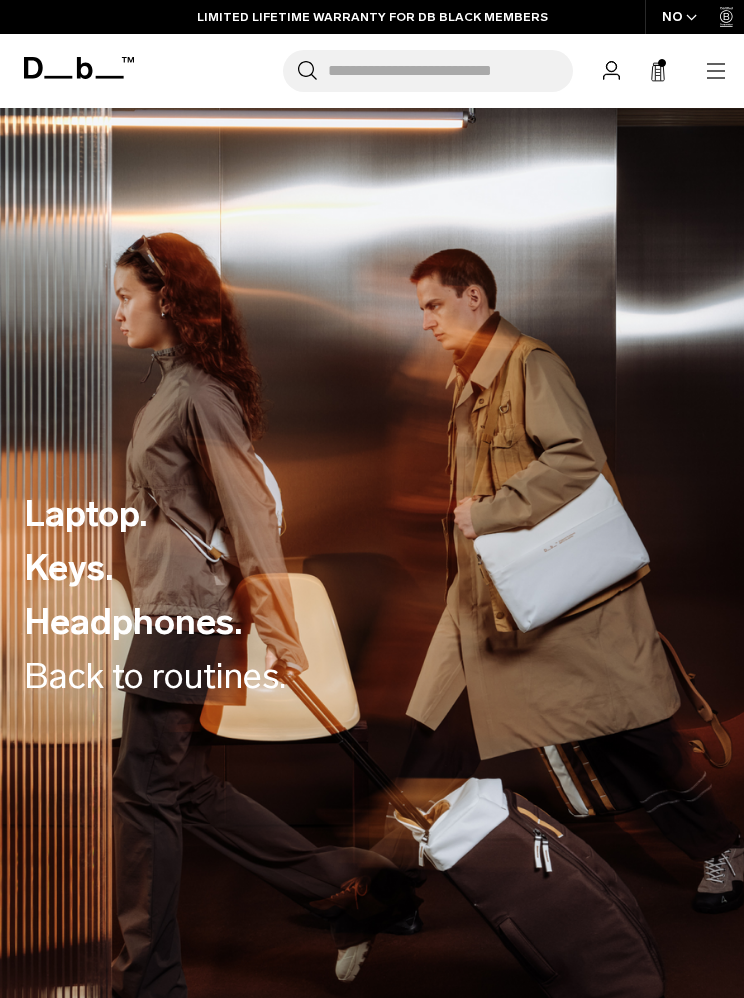 scroll, scrollTop: 0, scrollLeft: 0, axis: both 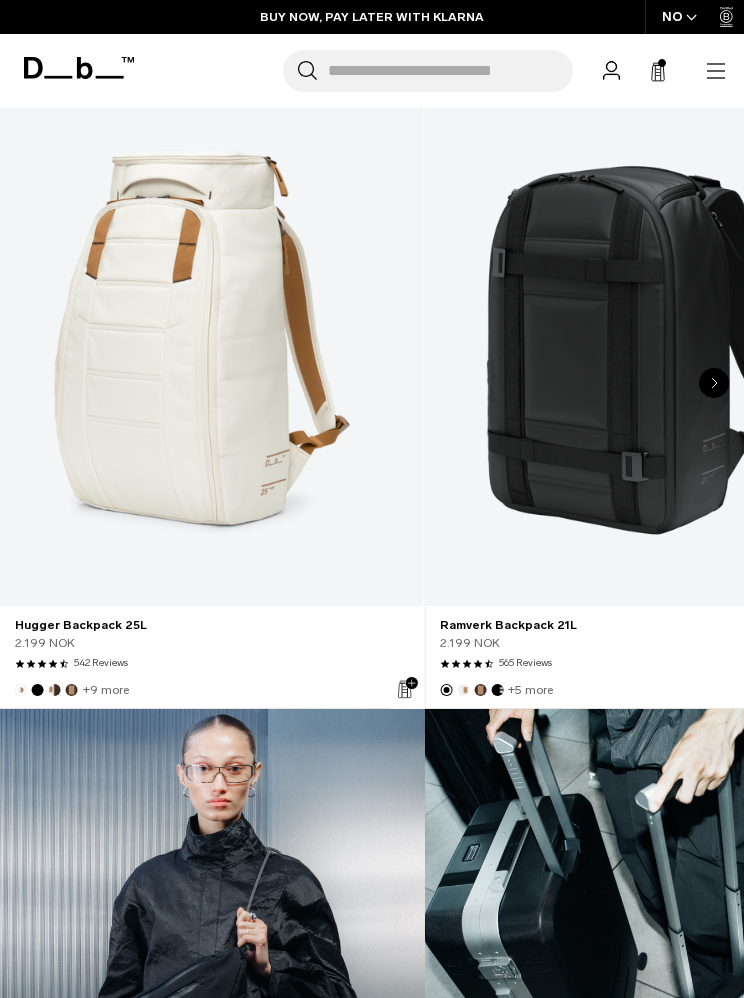 click at bounding box center [714, 383] 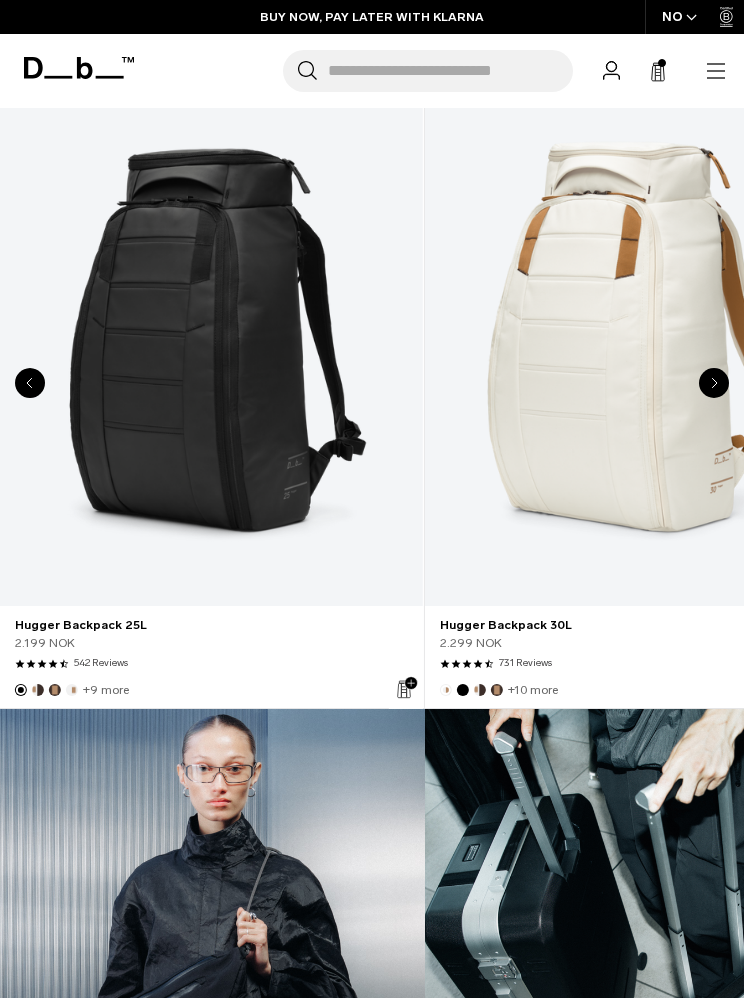 click 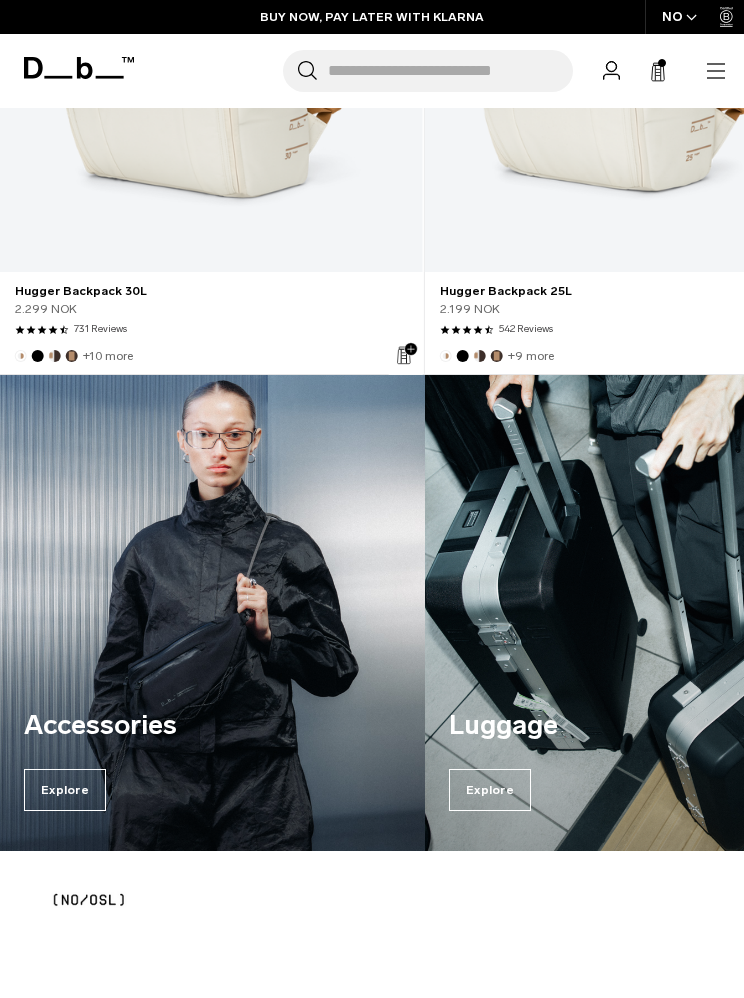 scroll, scrollTop: 1691, scrollLeft: 0, axis: vertical 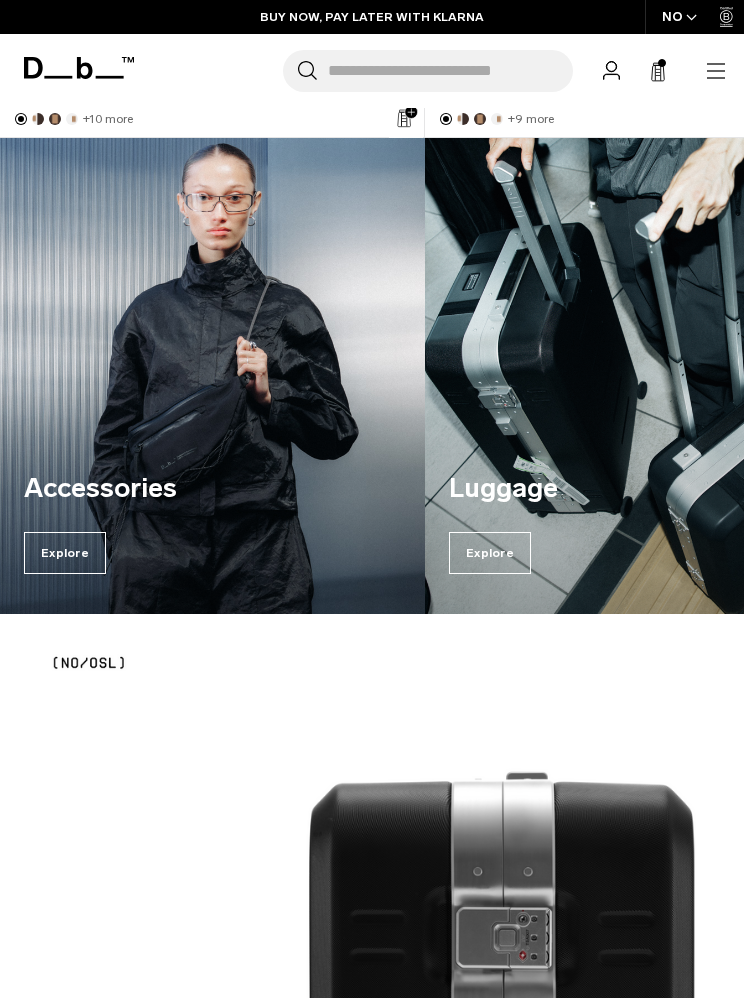 click on "Explore" at bounding box center (65, 553) 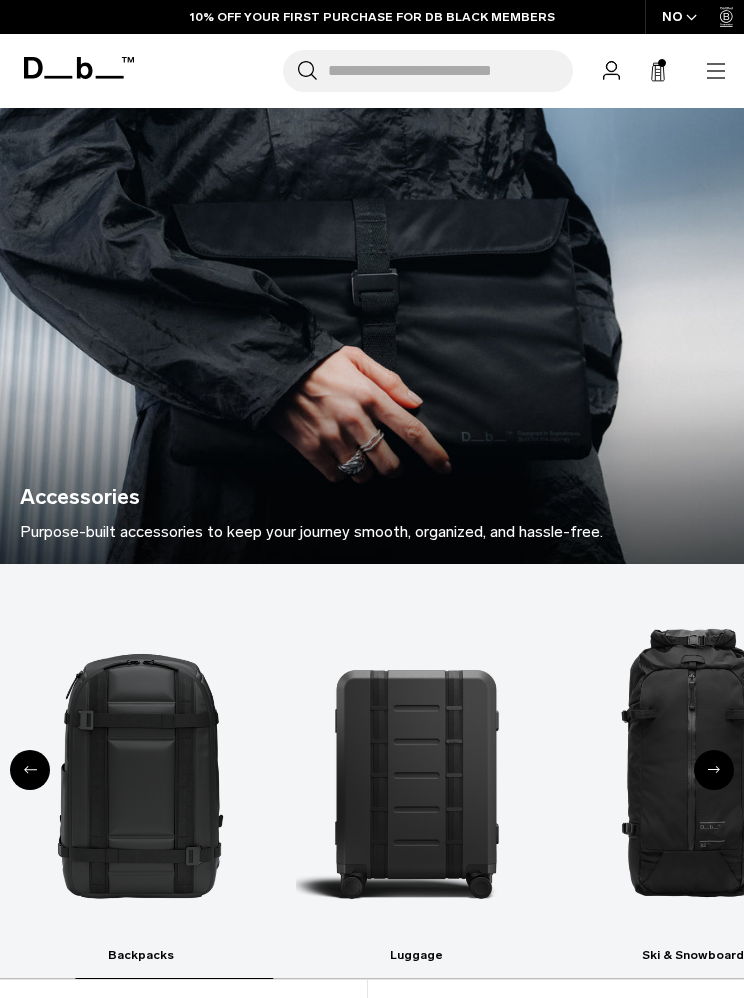 scroll, scrollTop: 643, scrollLeft: 0, axis: vertical 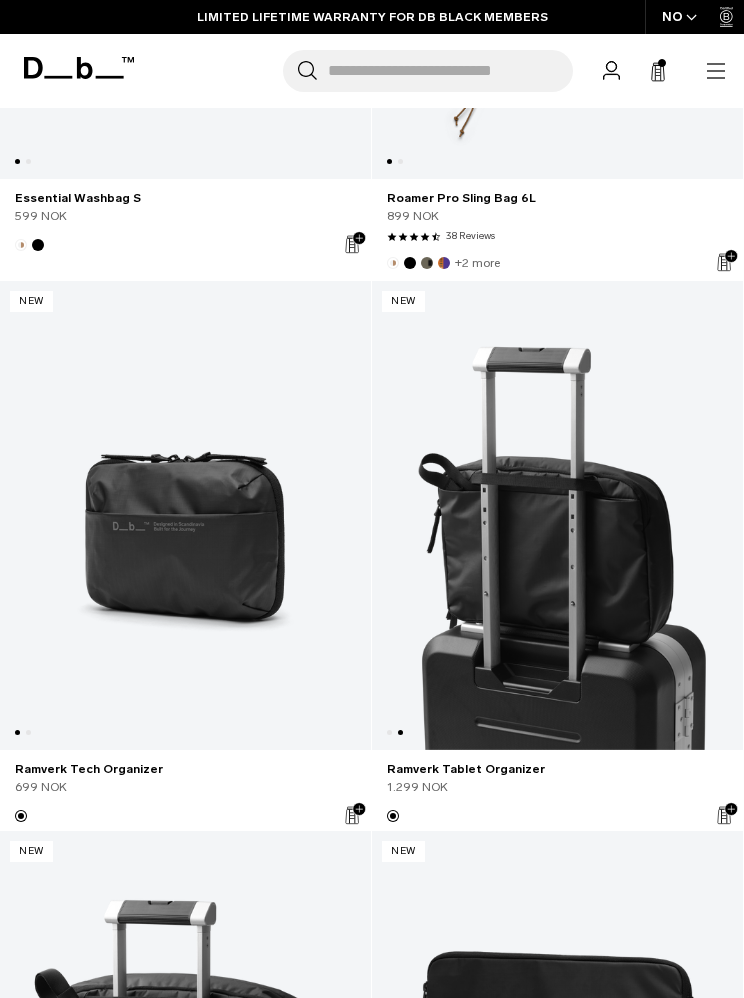 click at bounding box center [557, 515] 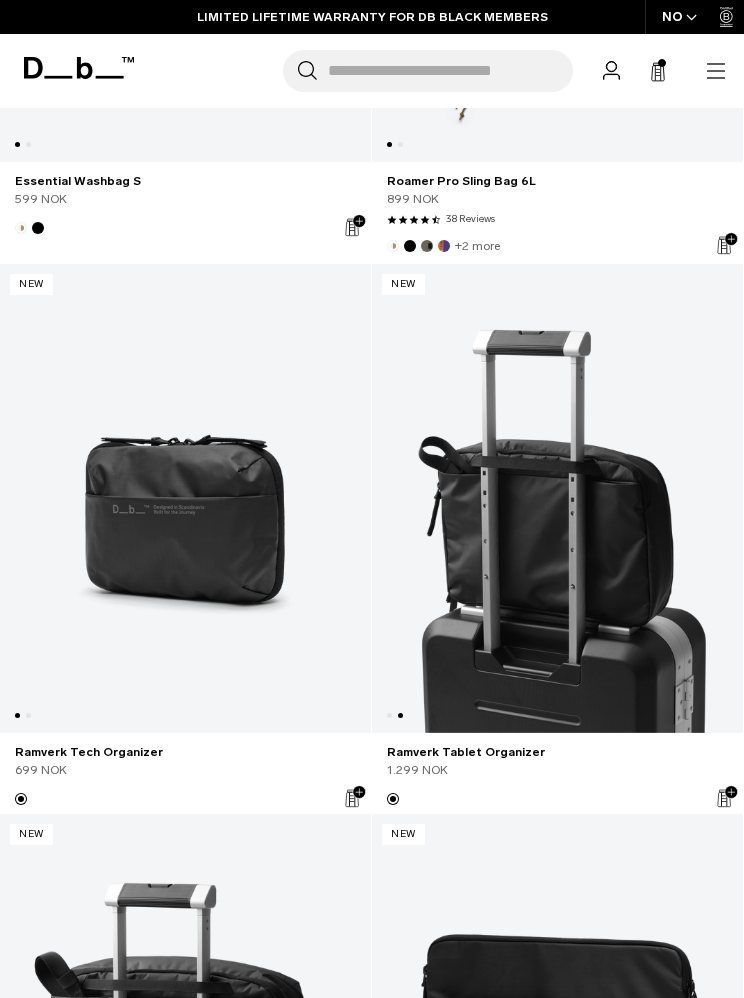 click at bounding box center (185, 498) 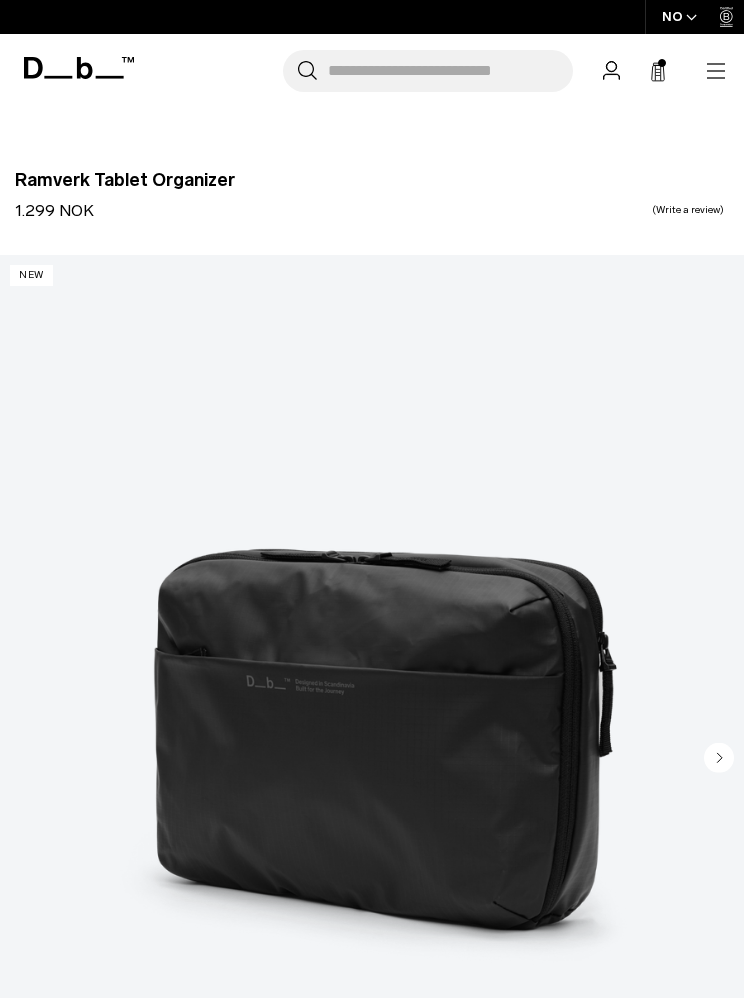 scroll, scrollTop: 0, scrollLeft: 0, axis: both 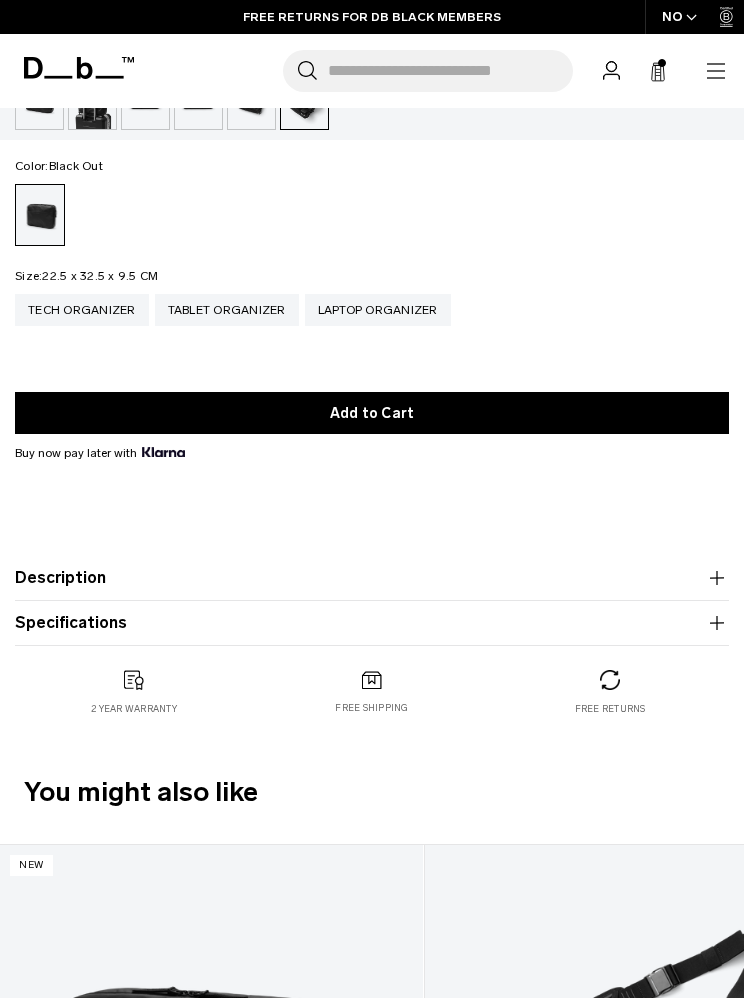 click on "Description" at bounding box center [372, 578] 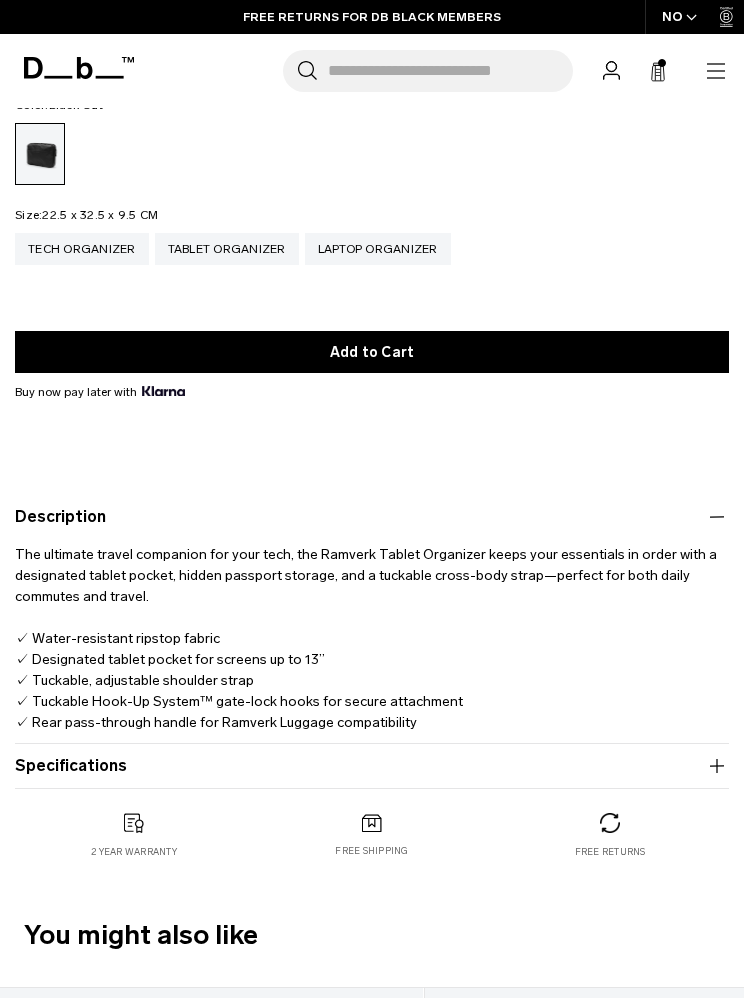 scroll, scrollTop: 1187, scrollLeft: 0, axis: vertical 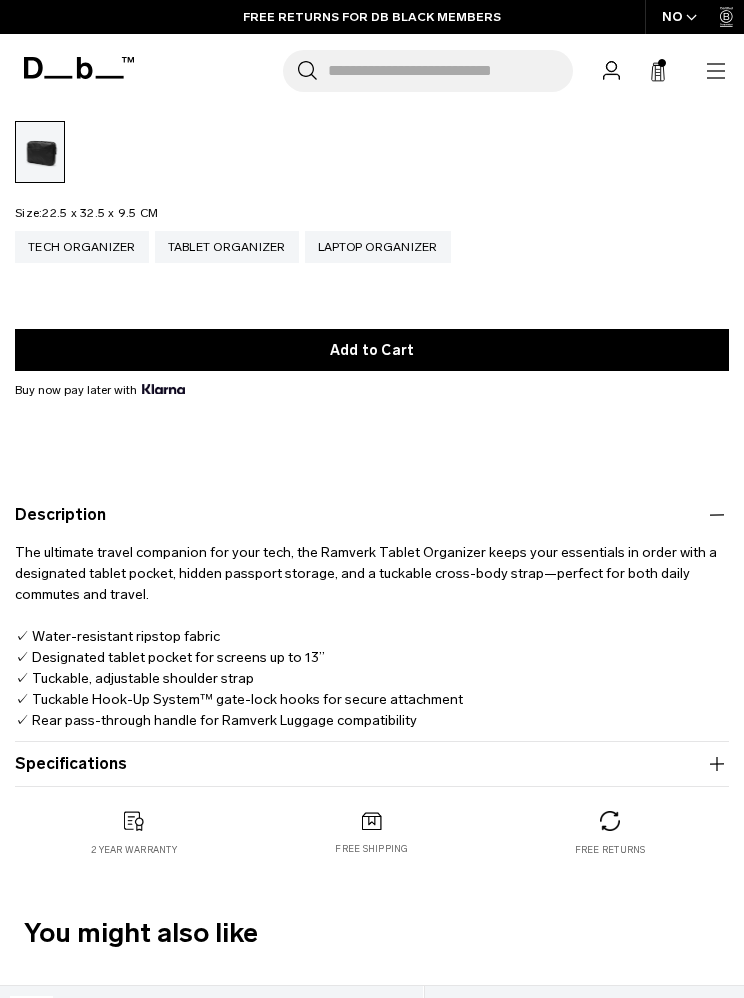 click on "Specifications
Volume   Litres
Dimensions   22.5 x 32.5 x 9.5 CM (H x W x D)
Weight  0.42 KG" at bounding box center [372, 764] 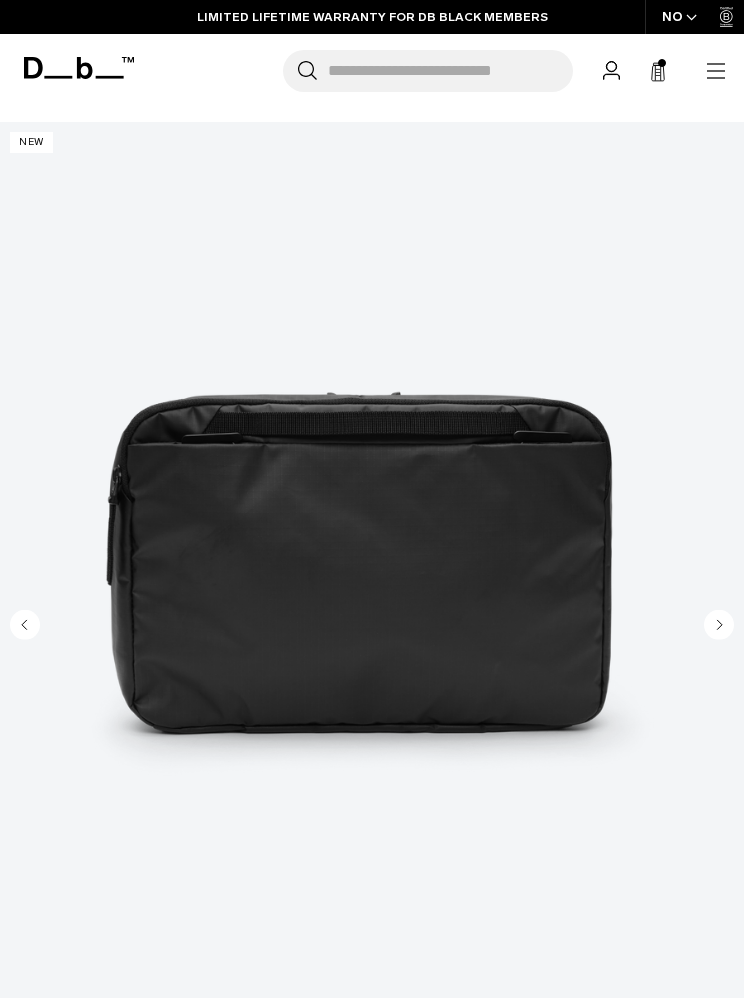 scroll, scrollTop: 0, scrollLeft: 0, axis: both 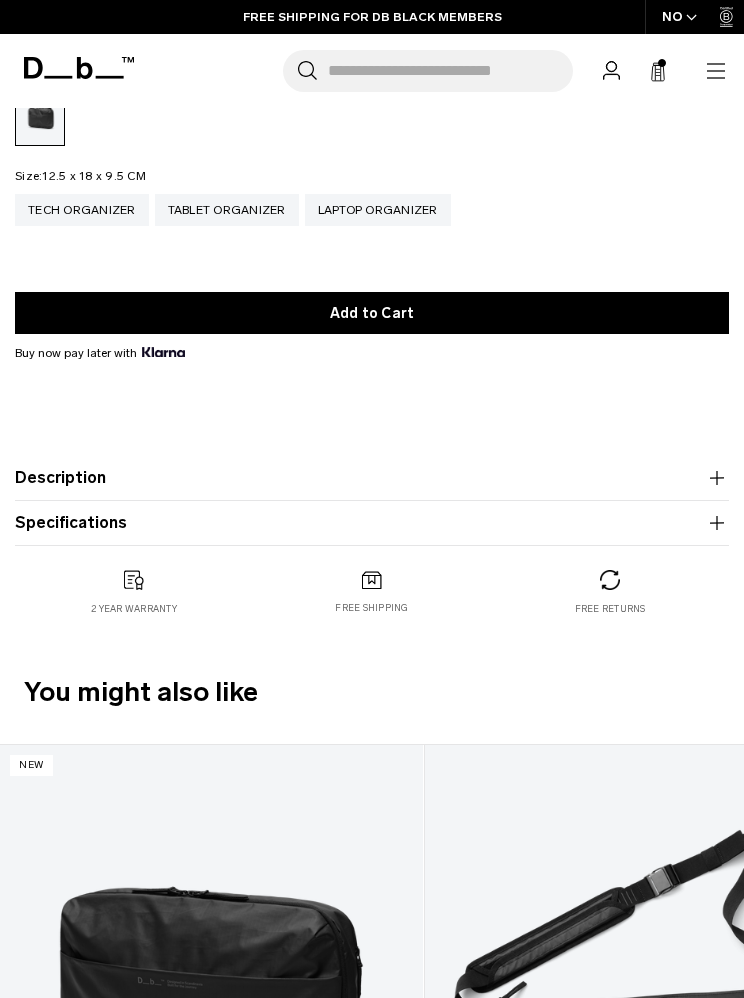 click on "Description" at bounding box center [372, 478] 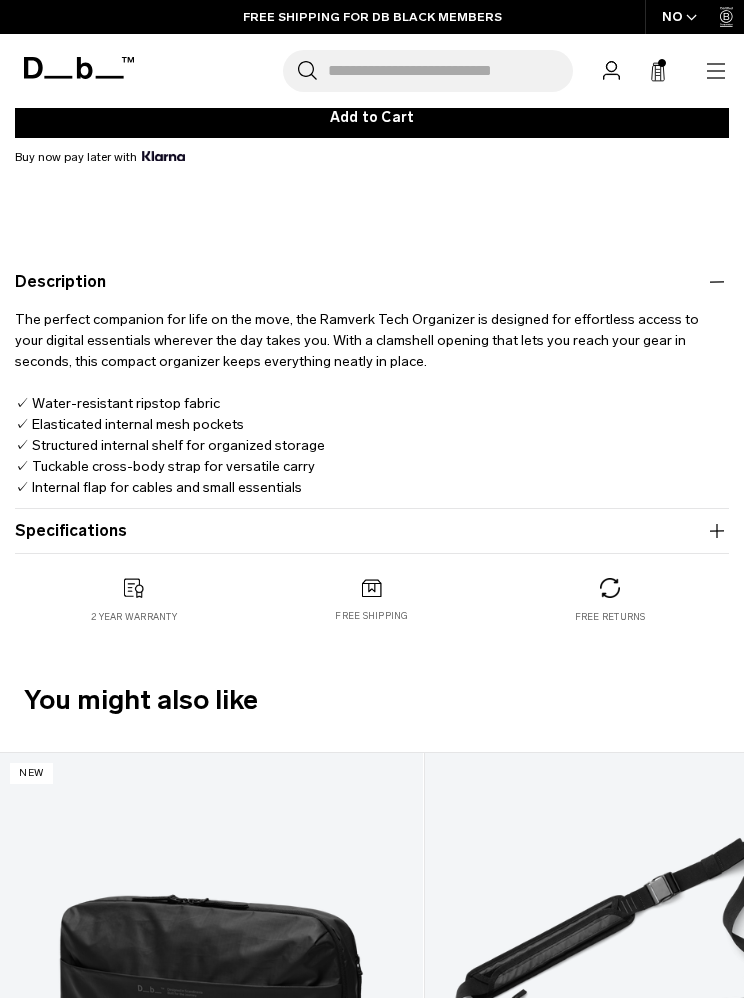 scroll, scrollTop: 1276, scrollLeft: 0, axis: vertical 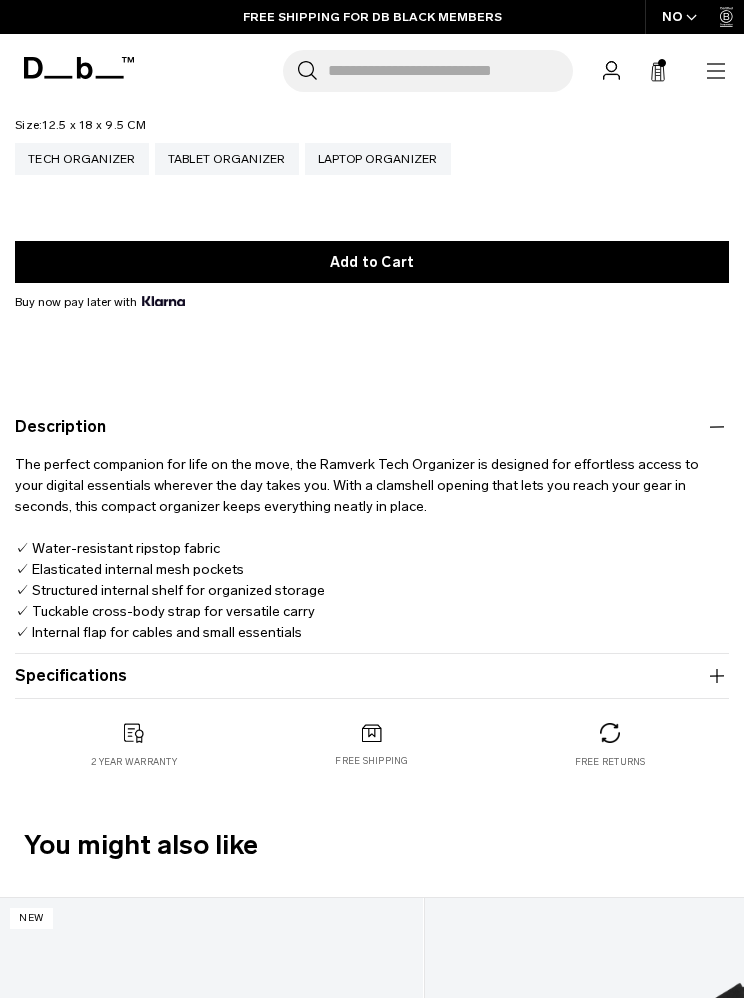 click on "Specifications" at bounding box center [372, 676] 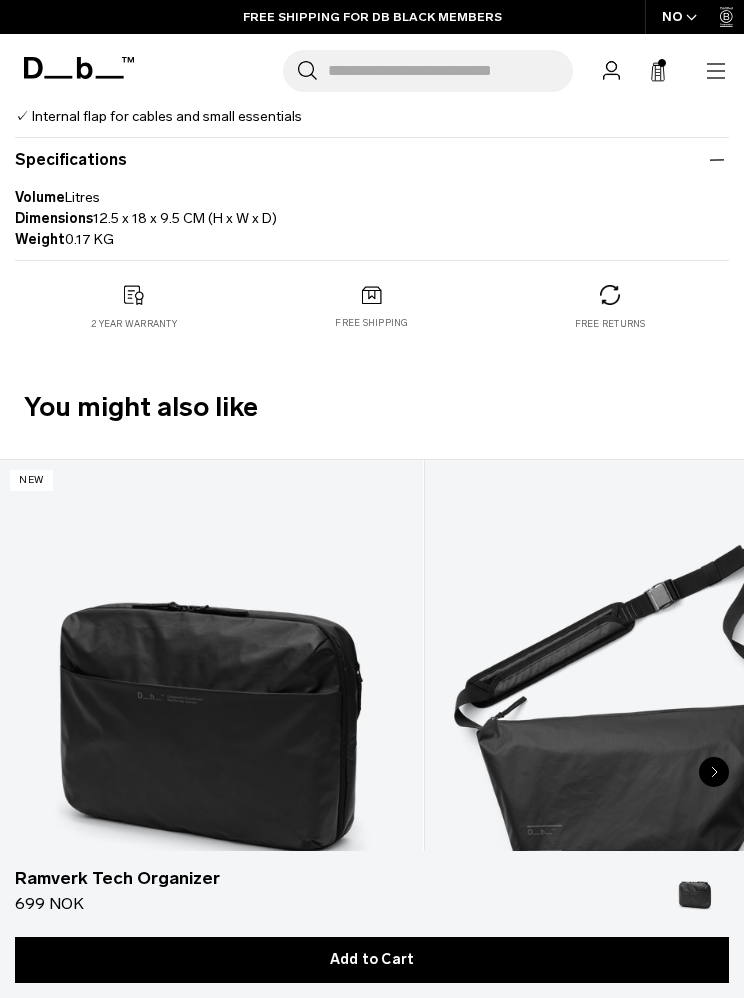 scroll, scrollTop: 1793, scrollLeft: 0, axis: vertical 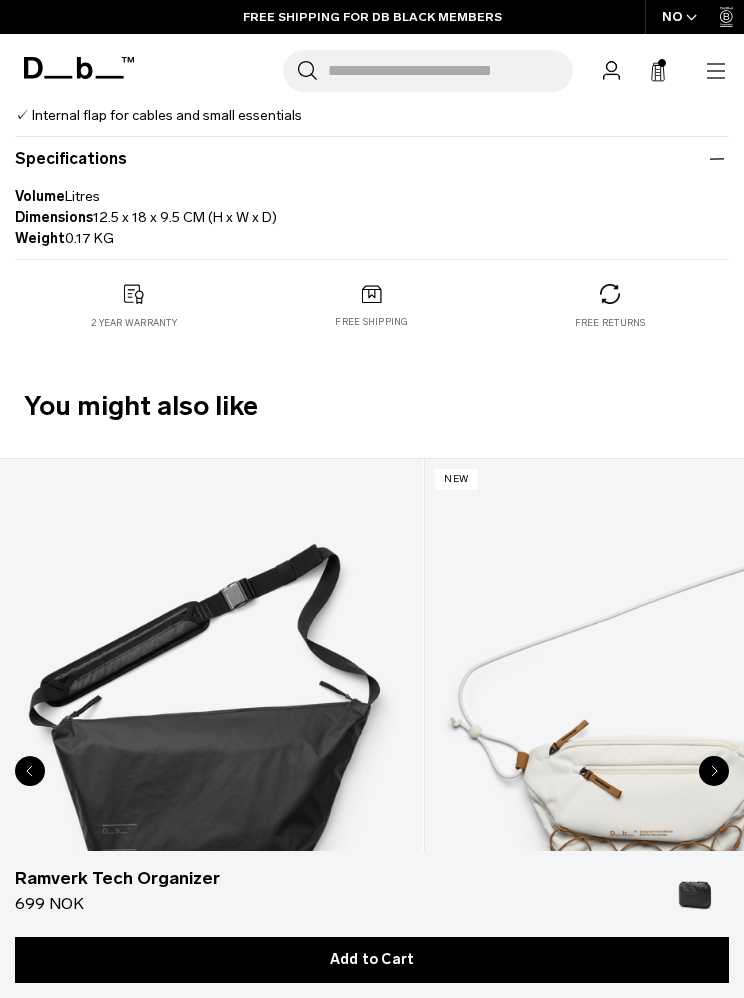click at bounding box center [211, 726] 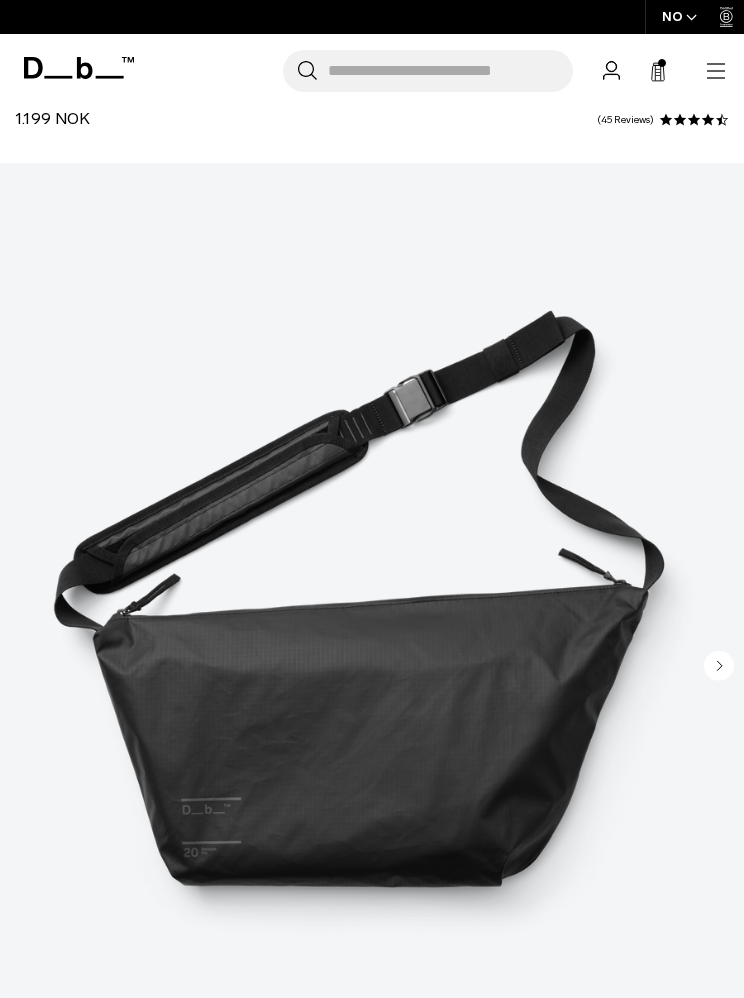 scroll, scrollTop: 0, scrollLeft: 0, axis: both 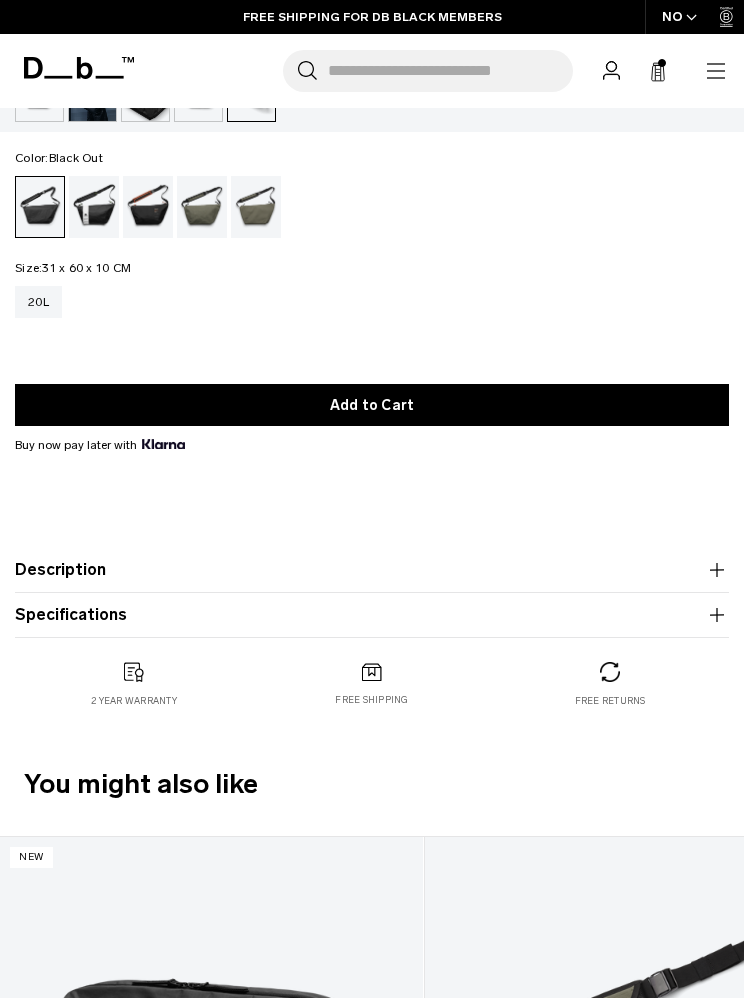 click on "Description" at bounding box center (372, 570) 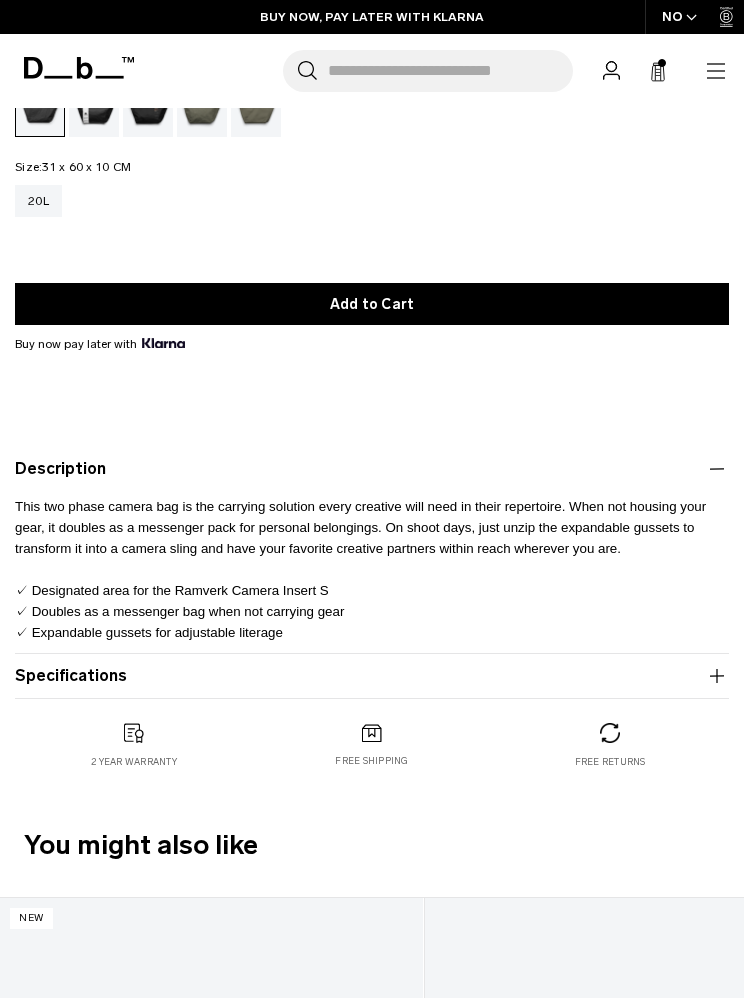 scroll, scrollTop: 1259, scrollLeft: 0, axis: vertical 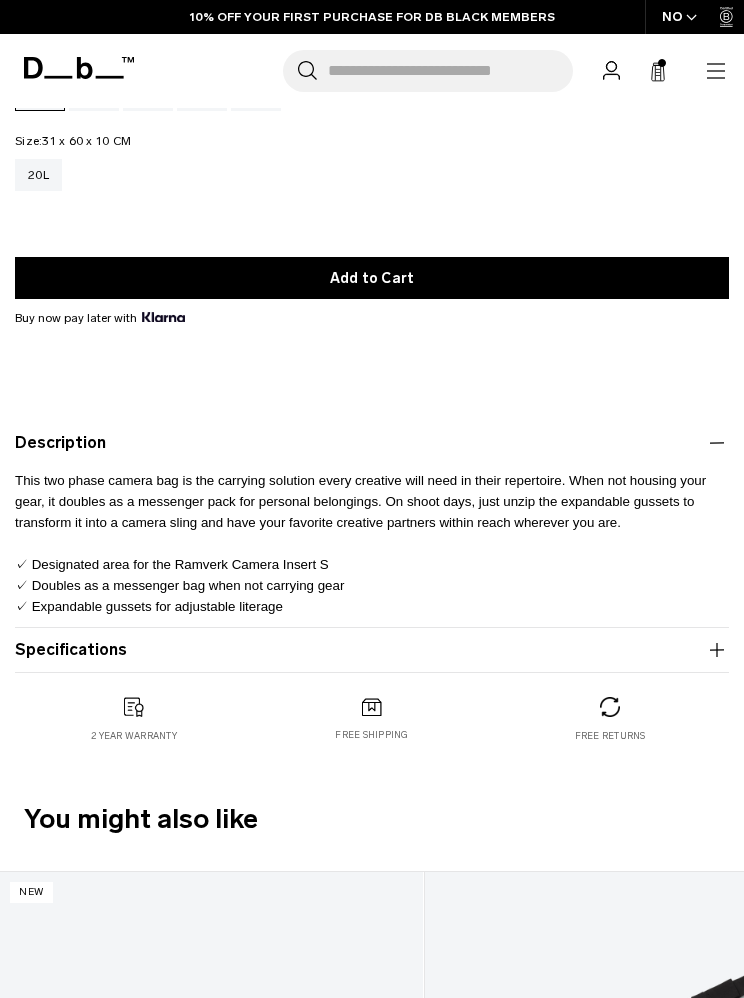 click on "Specifications" at bounding box center [372, 650] 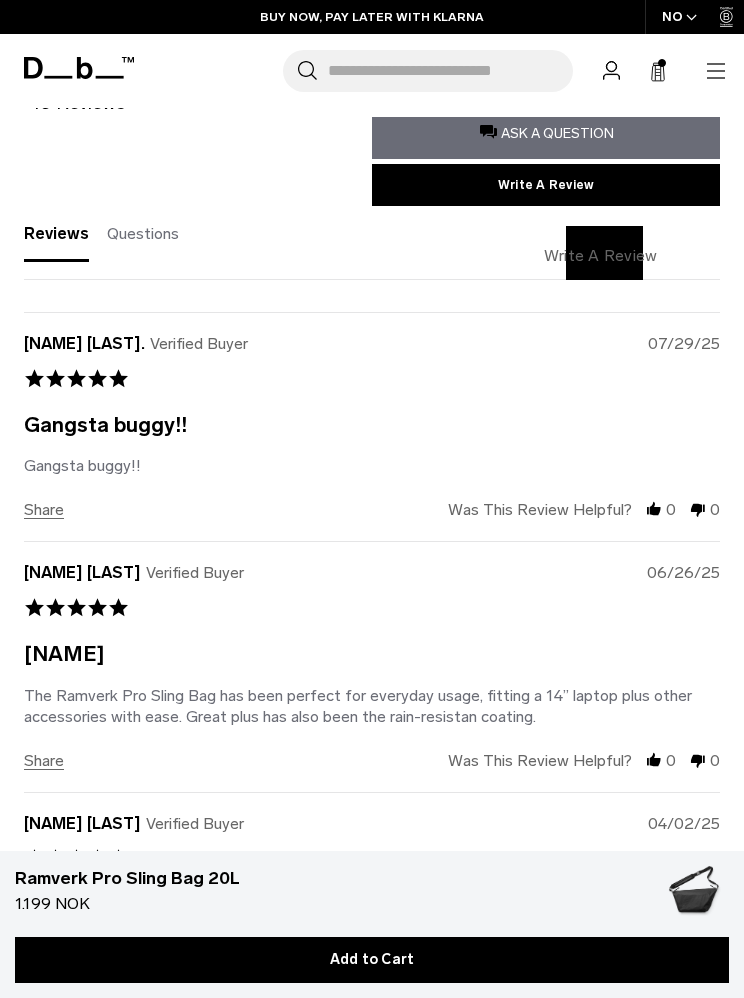 scroll, scrollTop: 6603, scrollLeft: 0, axis: vertical 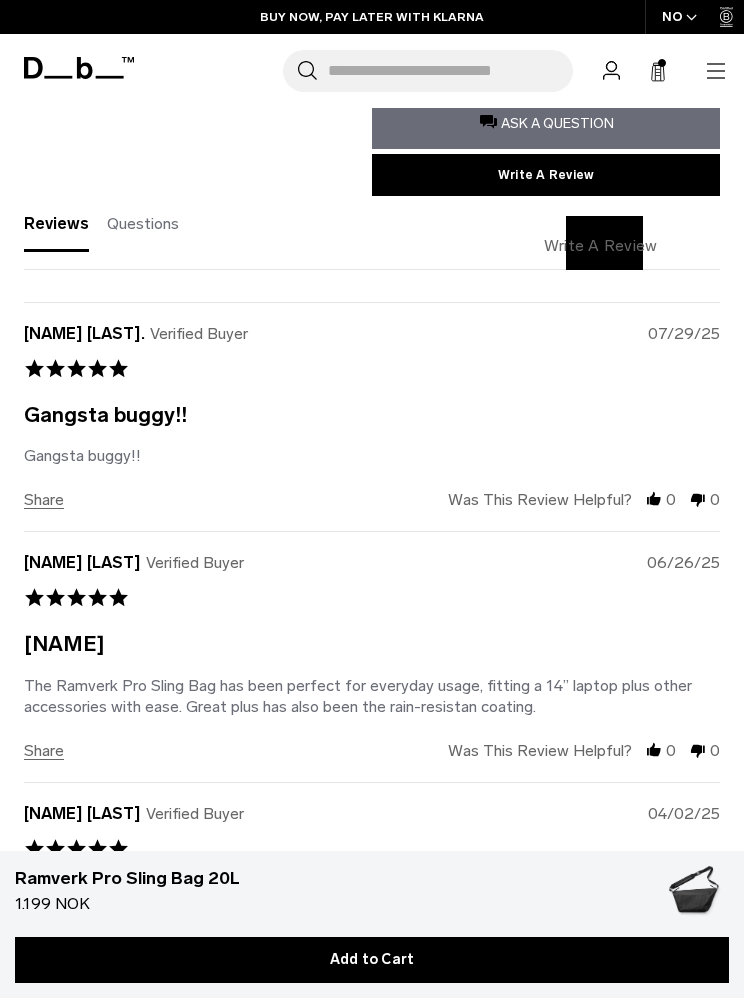 click 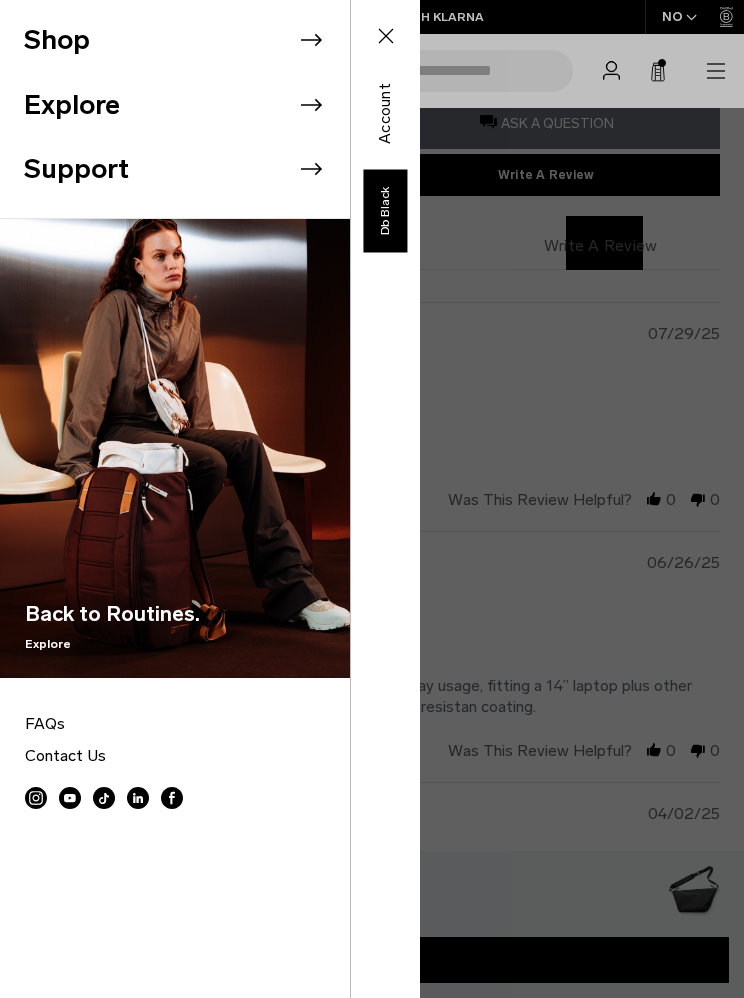 click 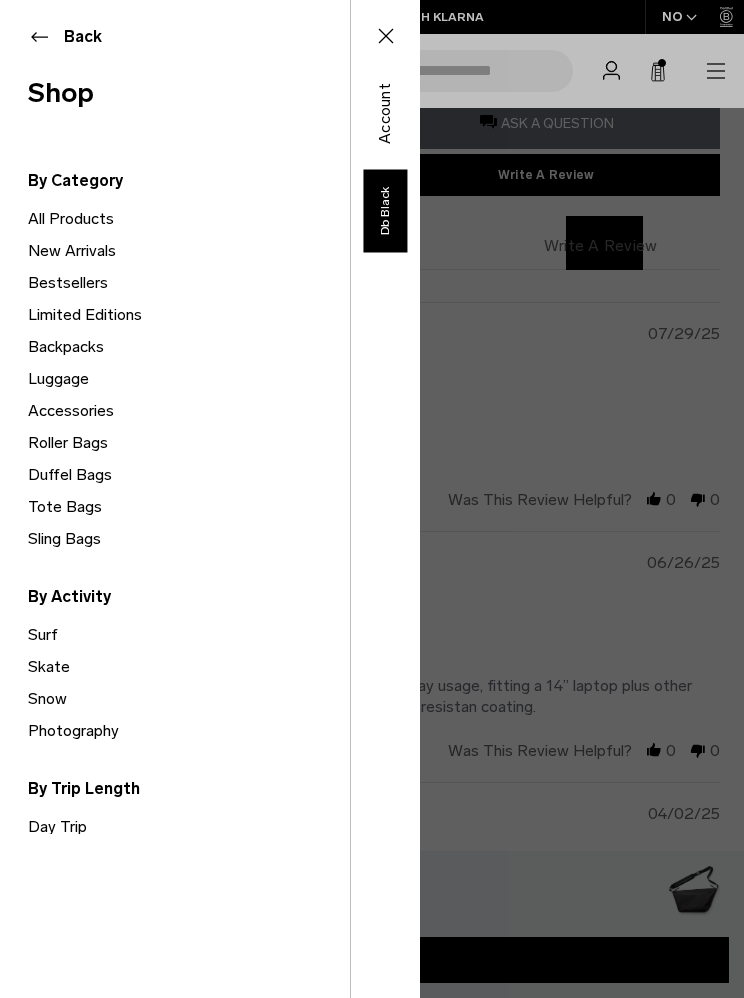 click on "Sling Bags" at bounding box center [189, 539] 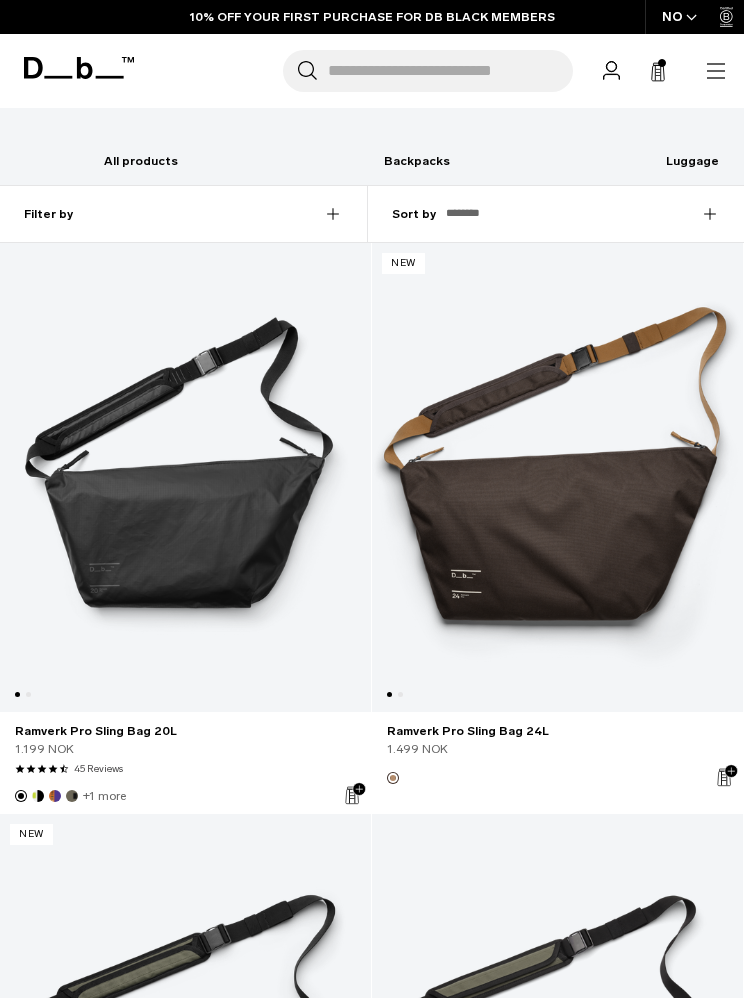 scroll, scrollTop: 0, scrollLeft: 0, axis: both 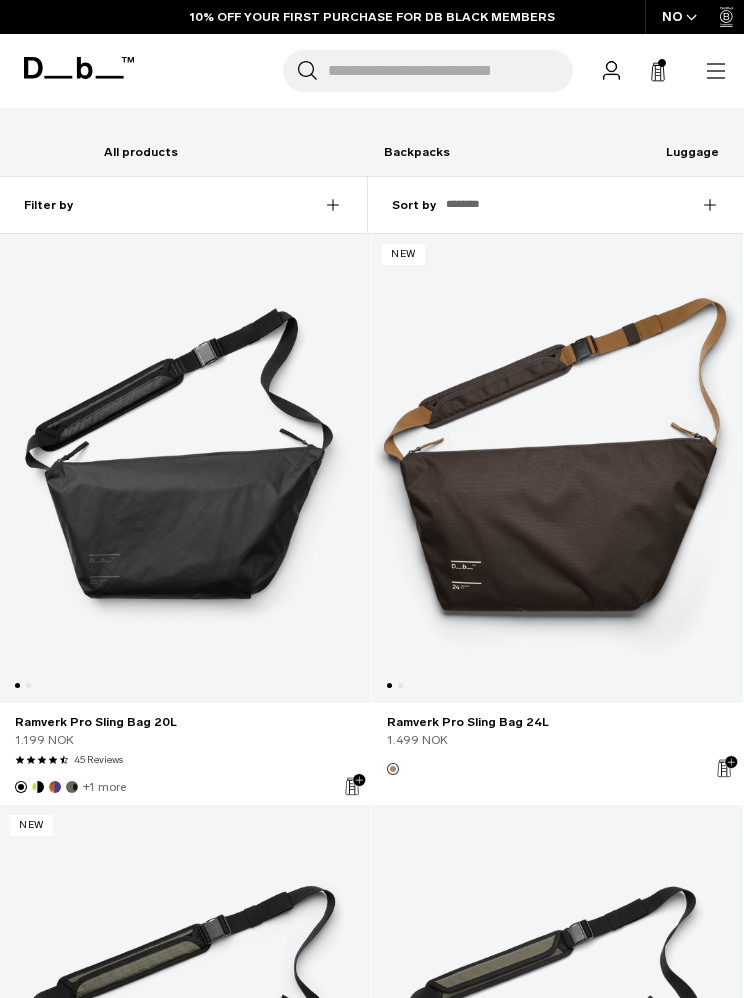 click at bounding box center [557, 468] 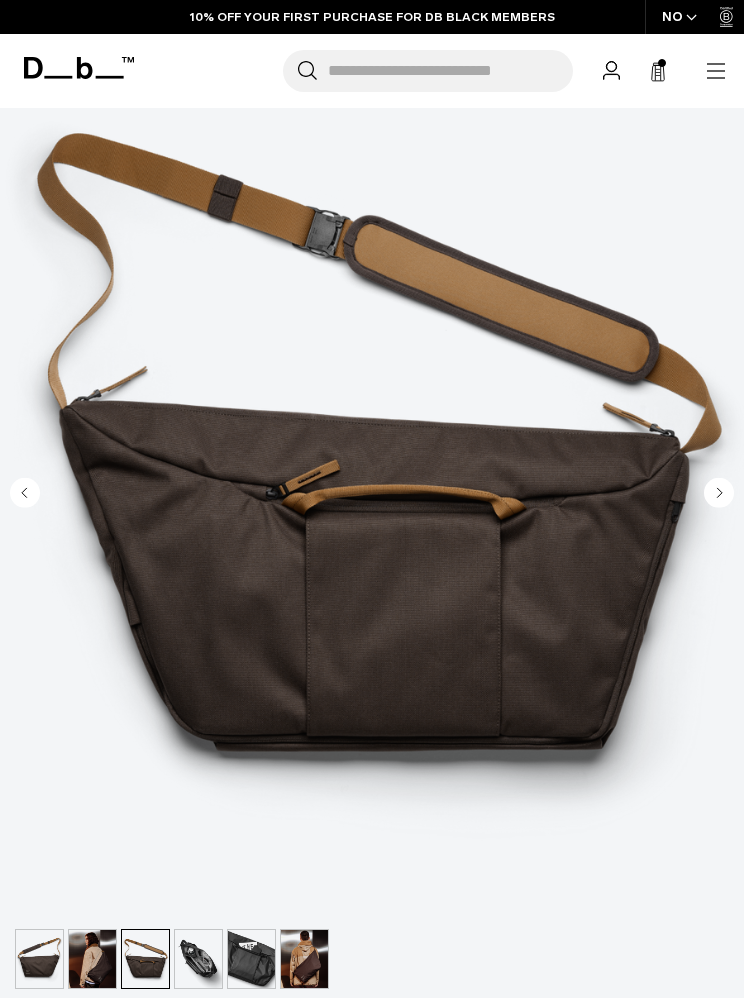scroll, scrollTop: 265, scrollLeft: 0, axis: vertical 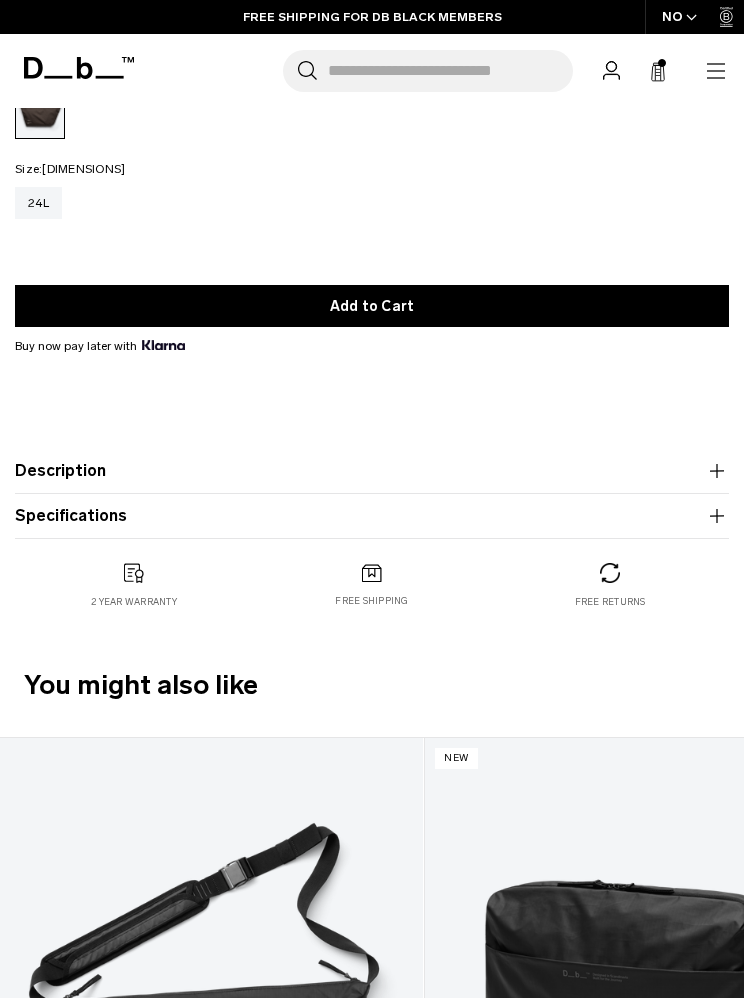 click on "Description" at bounding box center (372, 471) 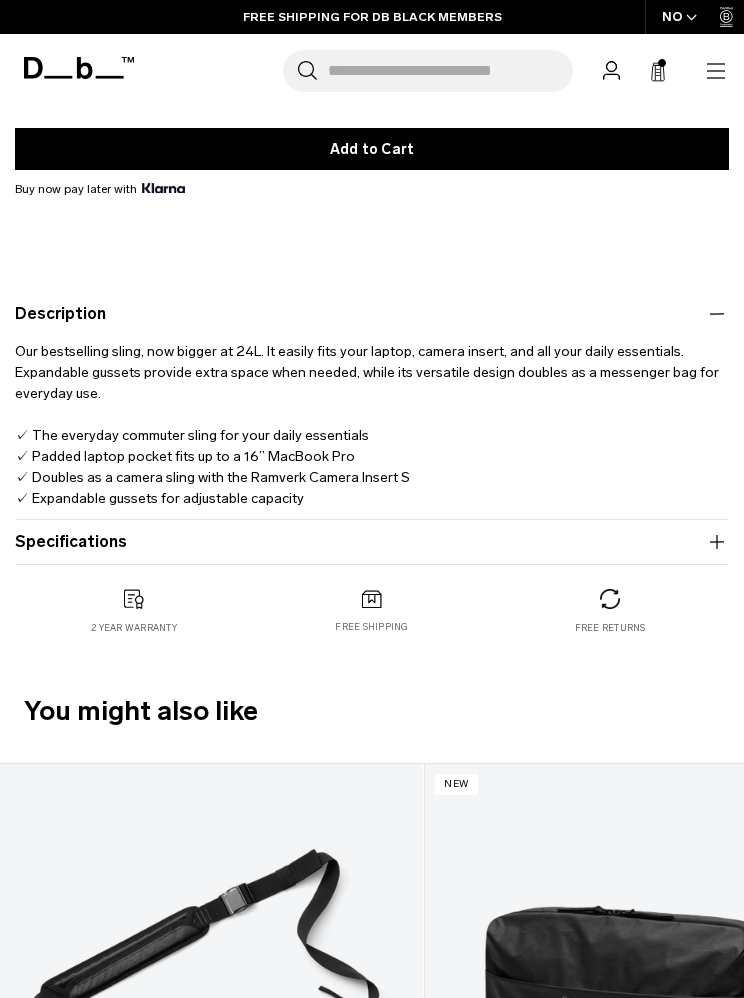 scroll, scrollTop: 1386, scrollLeft: 0, axis: vertical 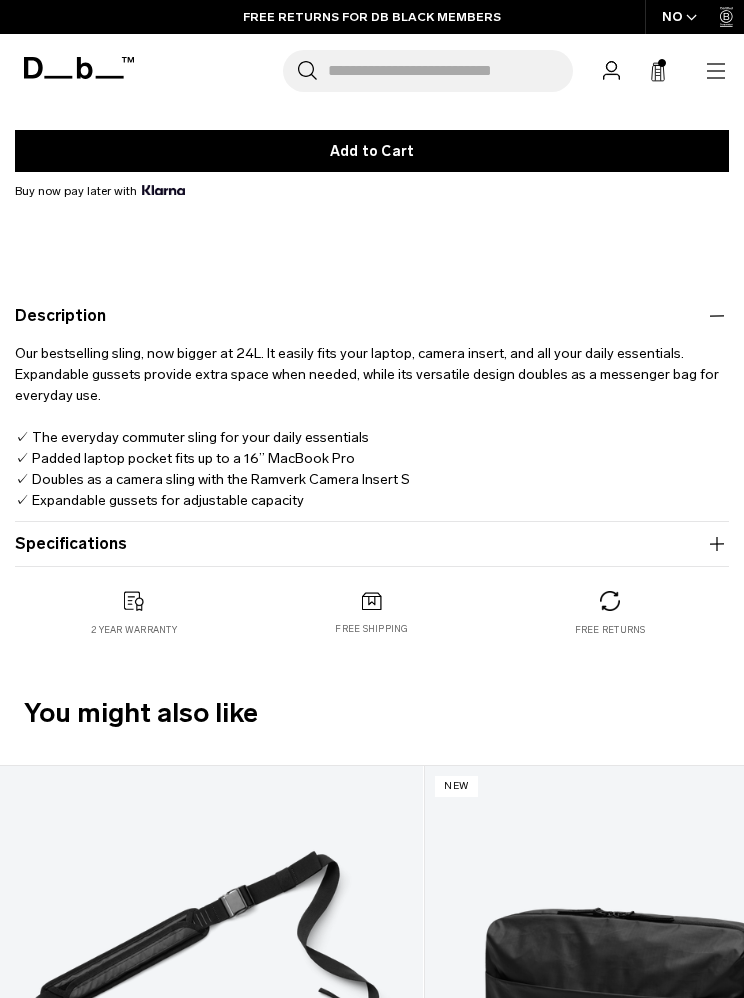 click on "Specifications
Volume  24 Litres
Dimensions   [DIMENSIONS]
Weight  0.31 KG" at bounding box center (372, 544) 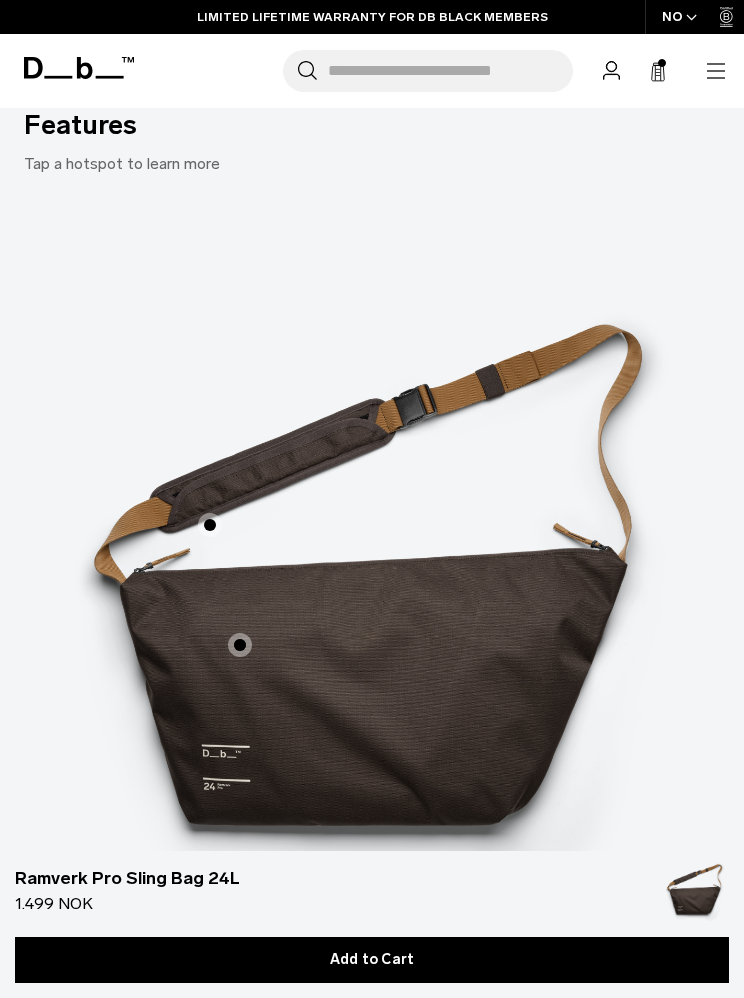 scroll, scrollTop: 3349, scrollLeft: 0, axis: vertical 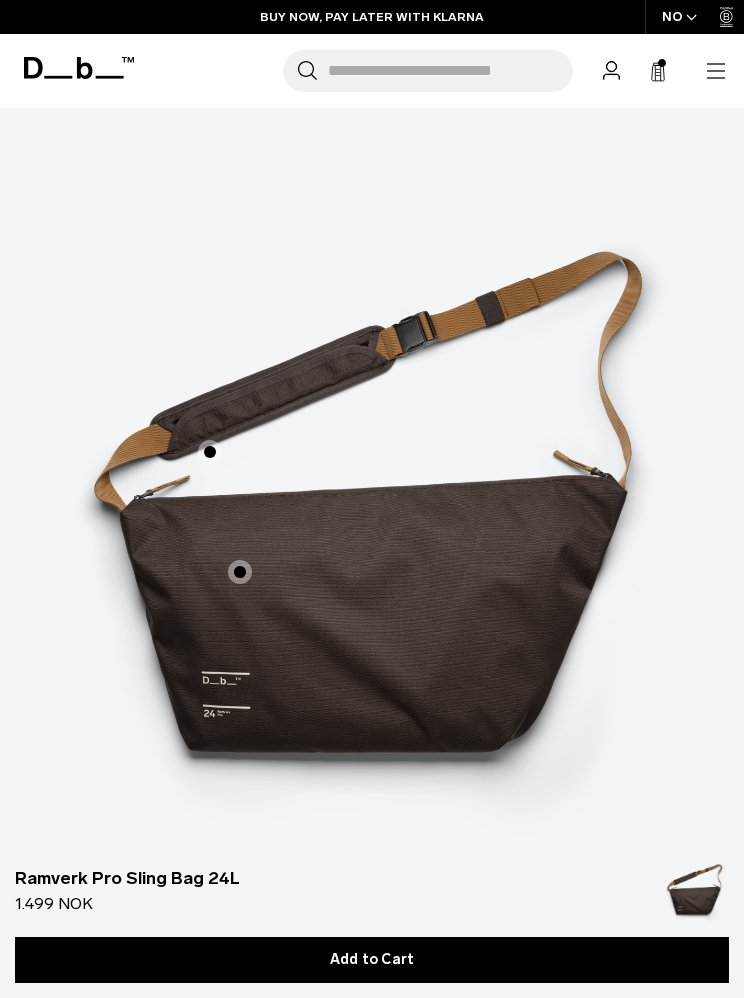 click at bounding box center (210, 452) 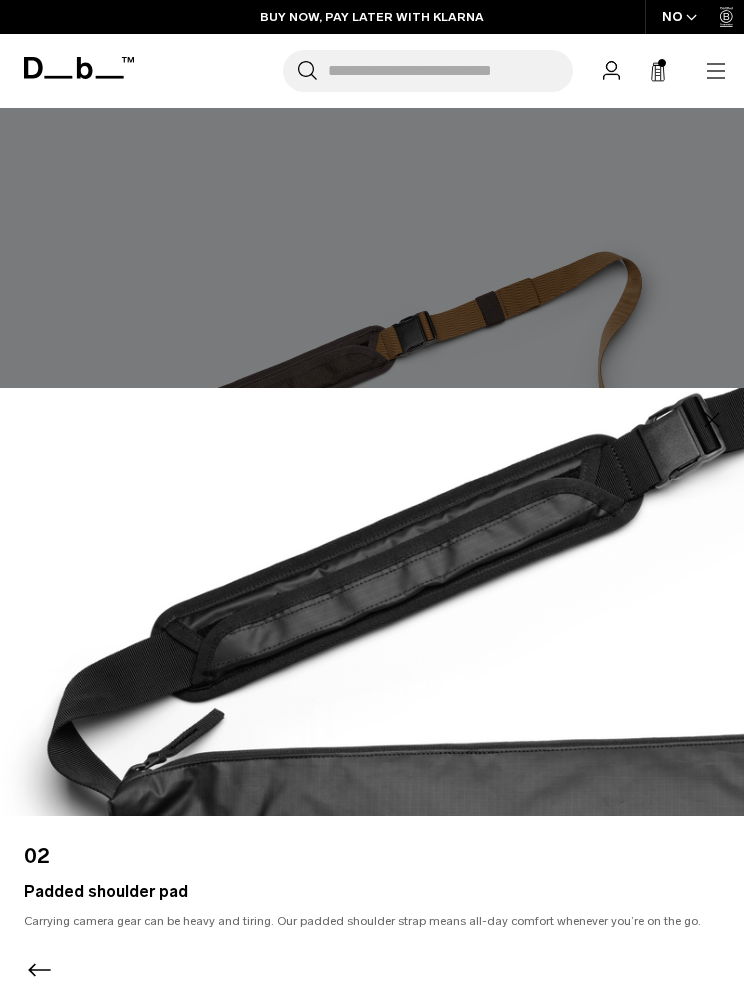 click 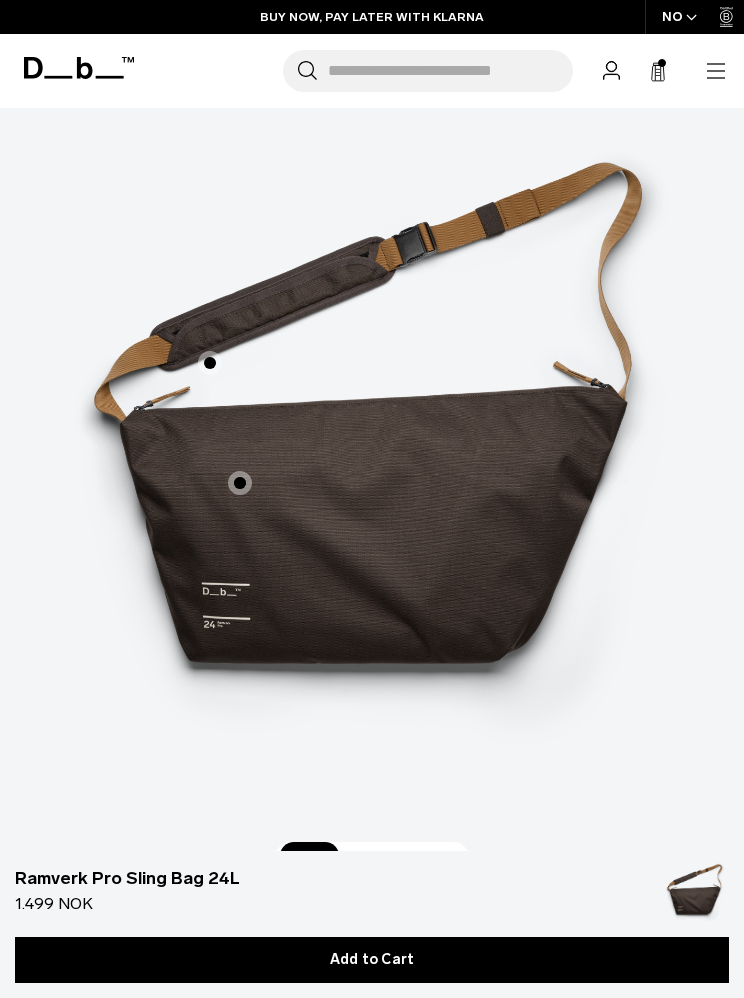 scroll, scrollTop: 3460, scrollLeft: 0, axis: vertical 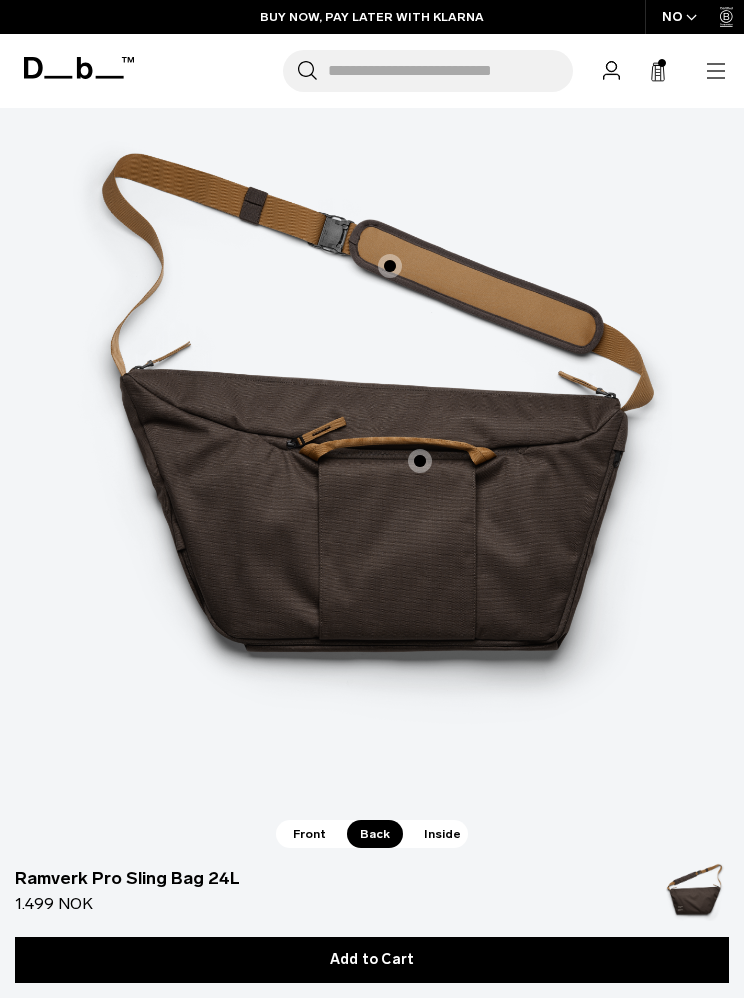 click at bounding box center [390, 266] 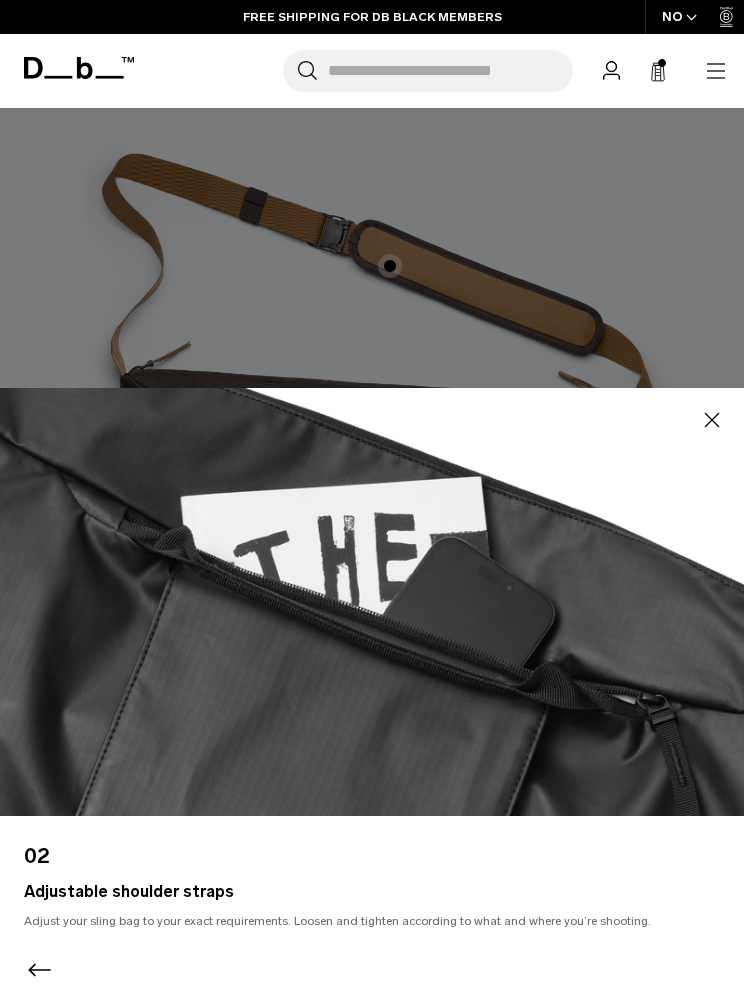click on "Close" at bounding box center (712, 420) 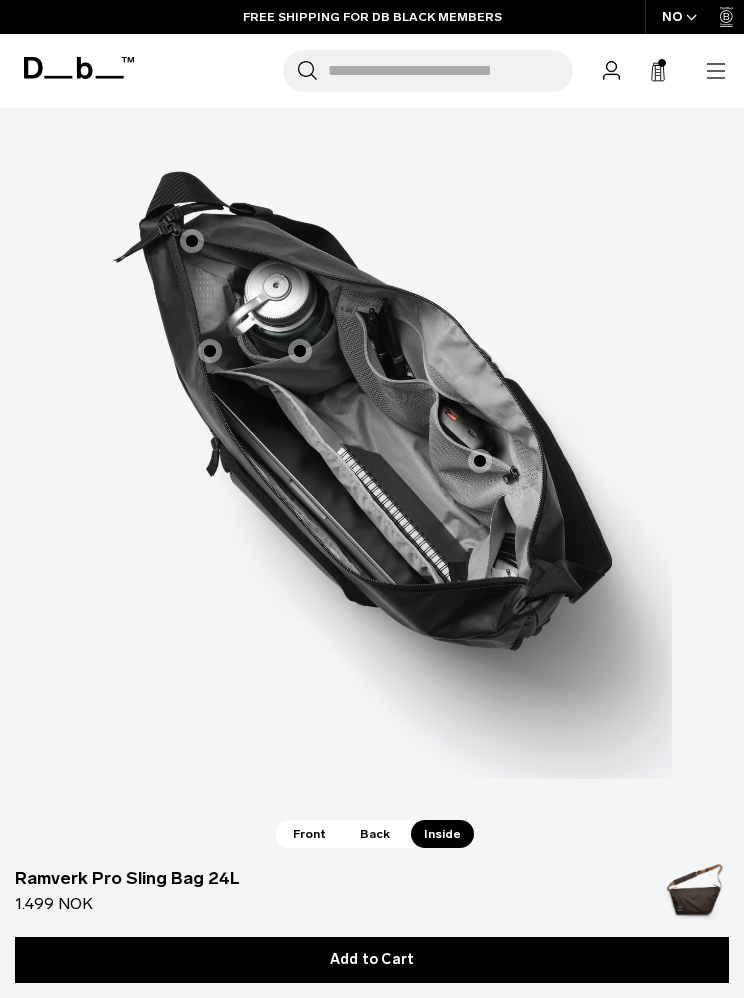 click at bounding box center (192, 241) 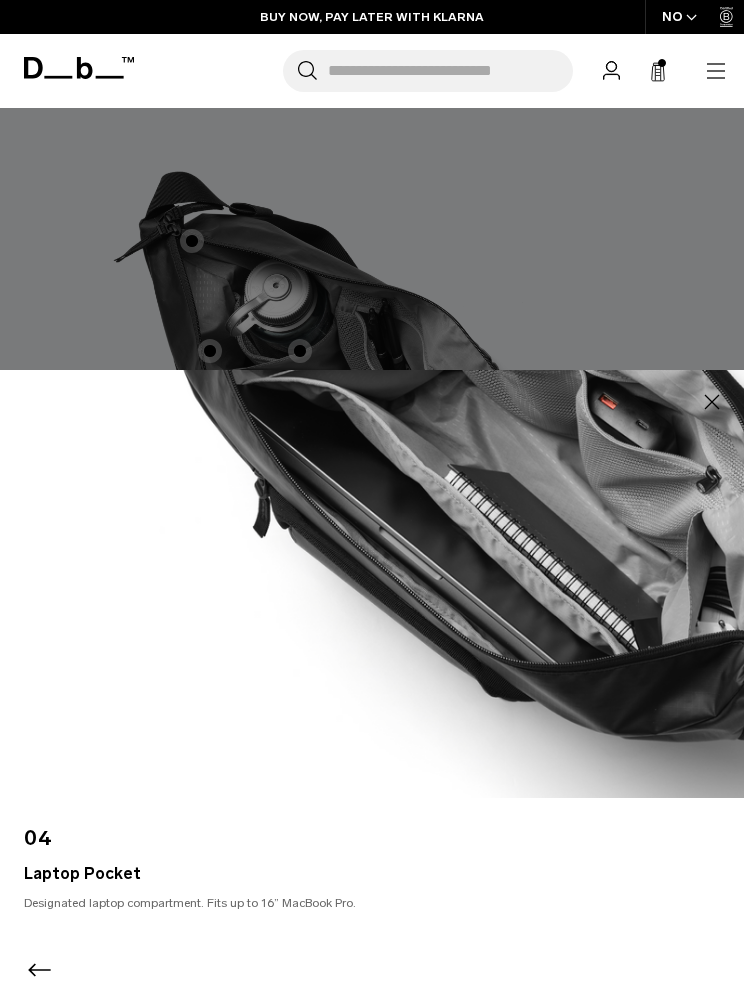 click at bounding box center [372, 499] 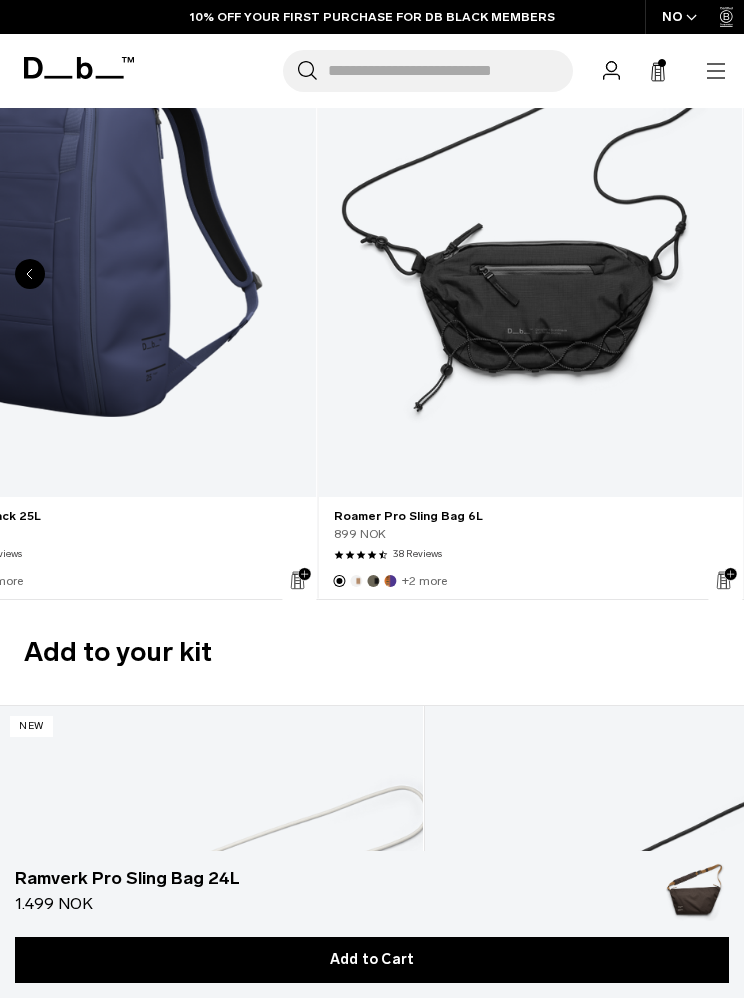 scroll, scrollTop: 5087, scrollLeft: 0, axis: vertical 